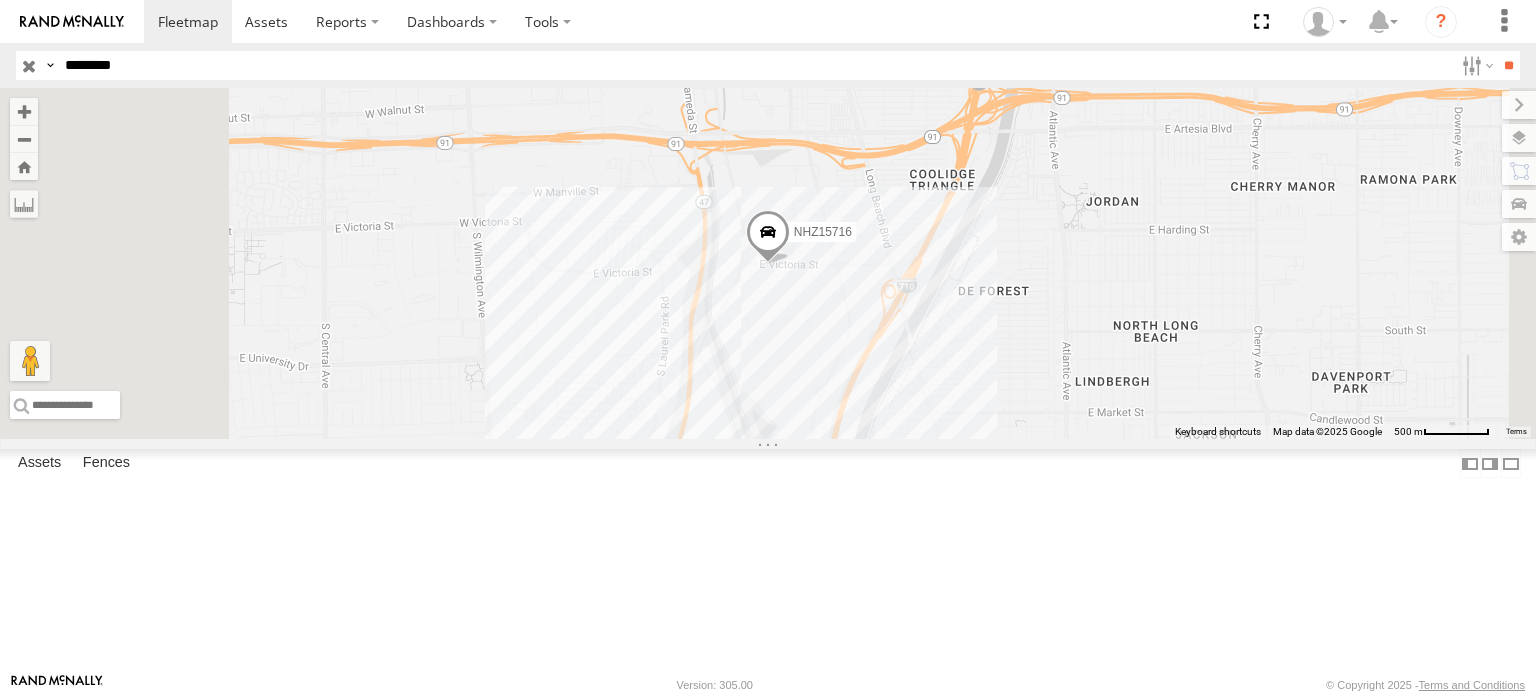 select on "**********" 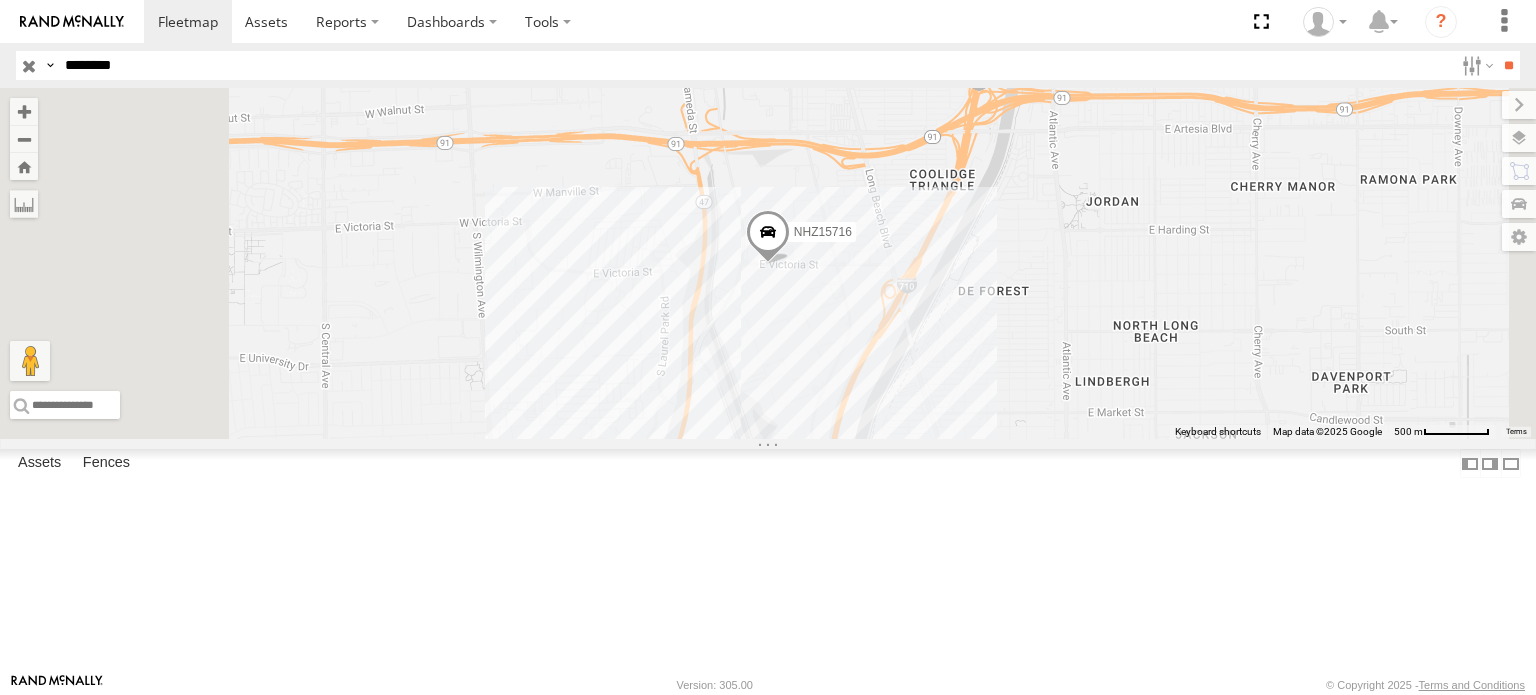 click at bounding box center (768, 237) 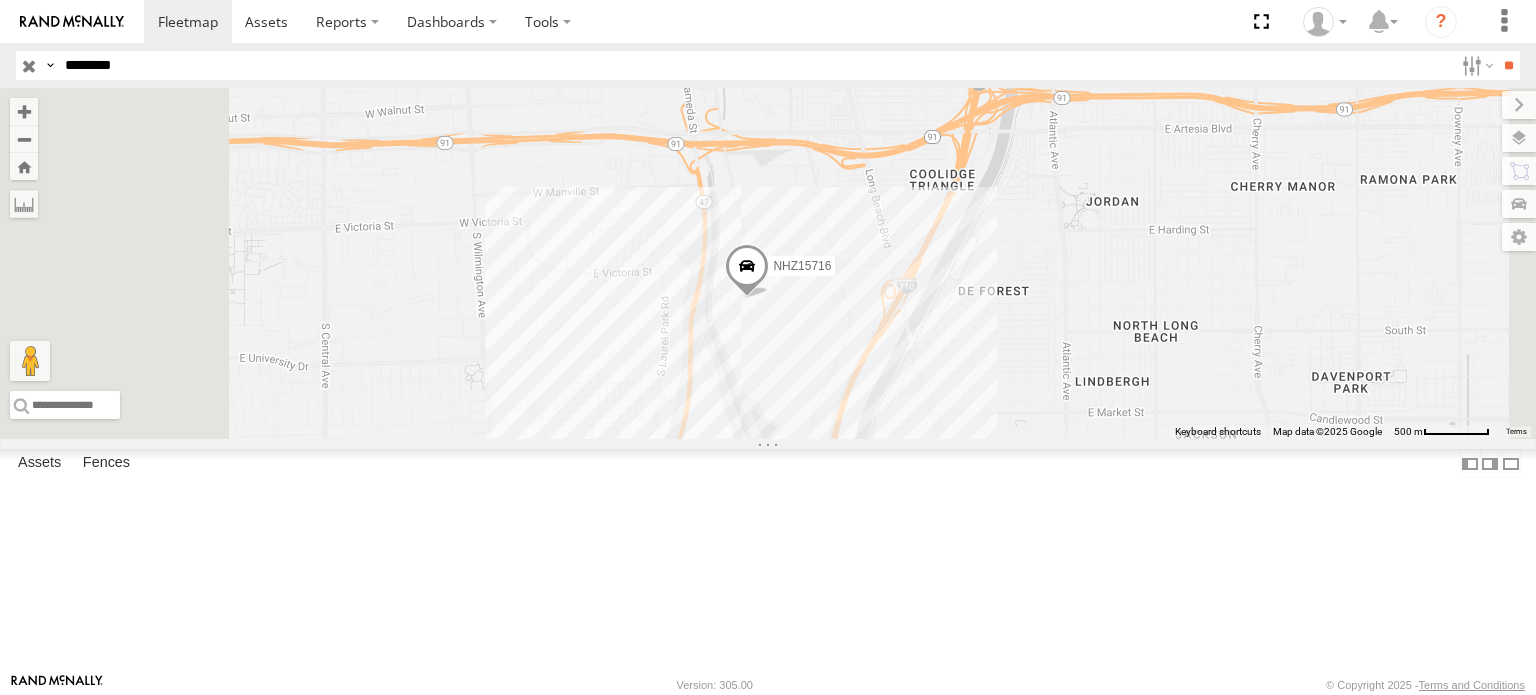 click on "********" at bounding box center (755, 65) 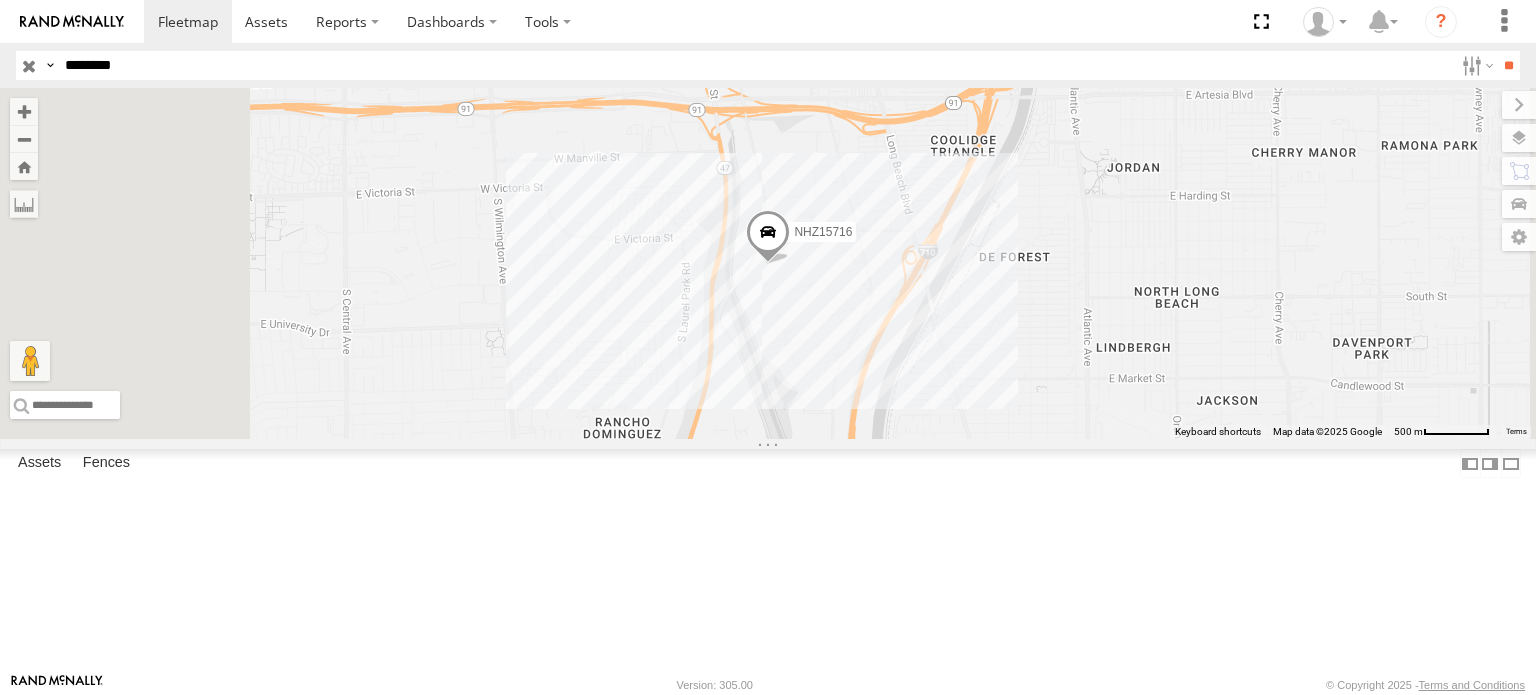 click on "********" at bounding box center [755, 65] 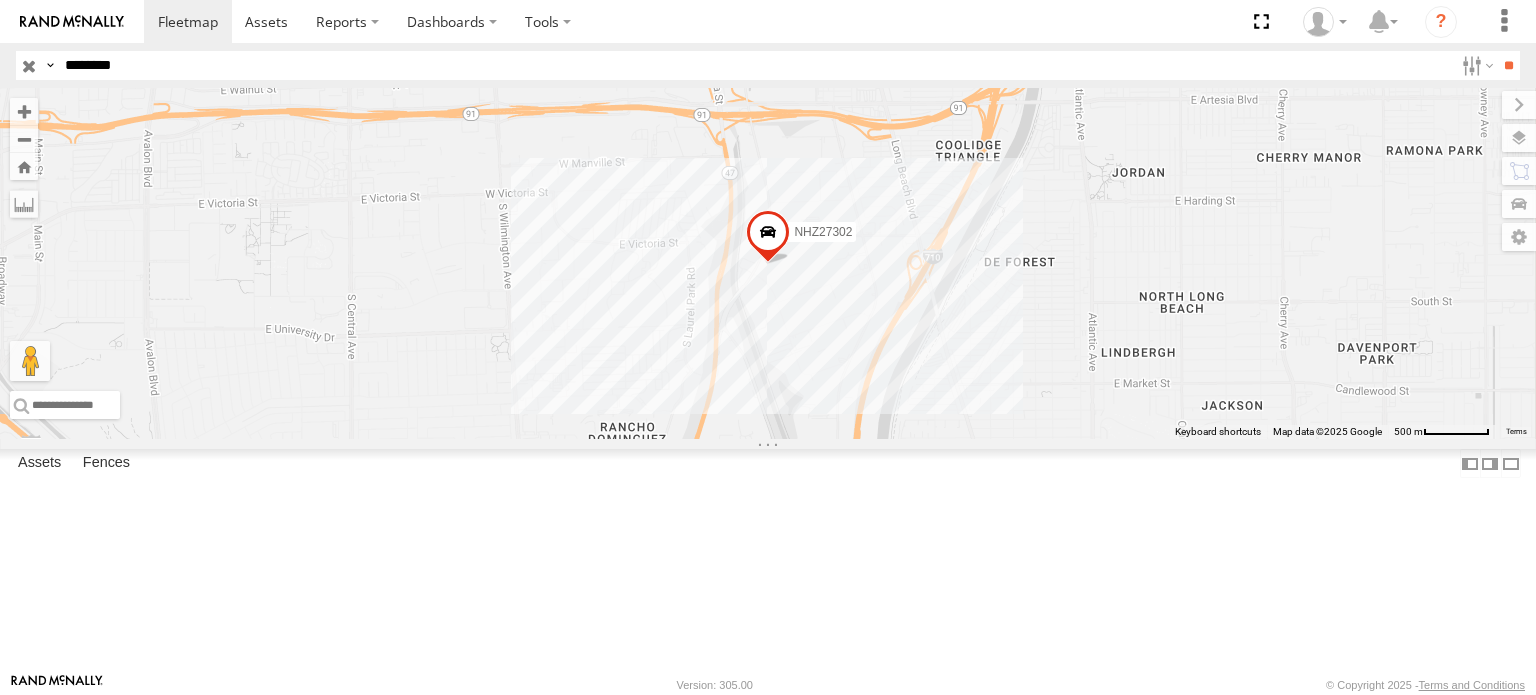 click on "********" at bounding box center [755, 65] 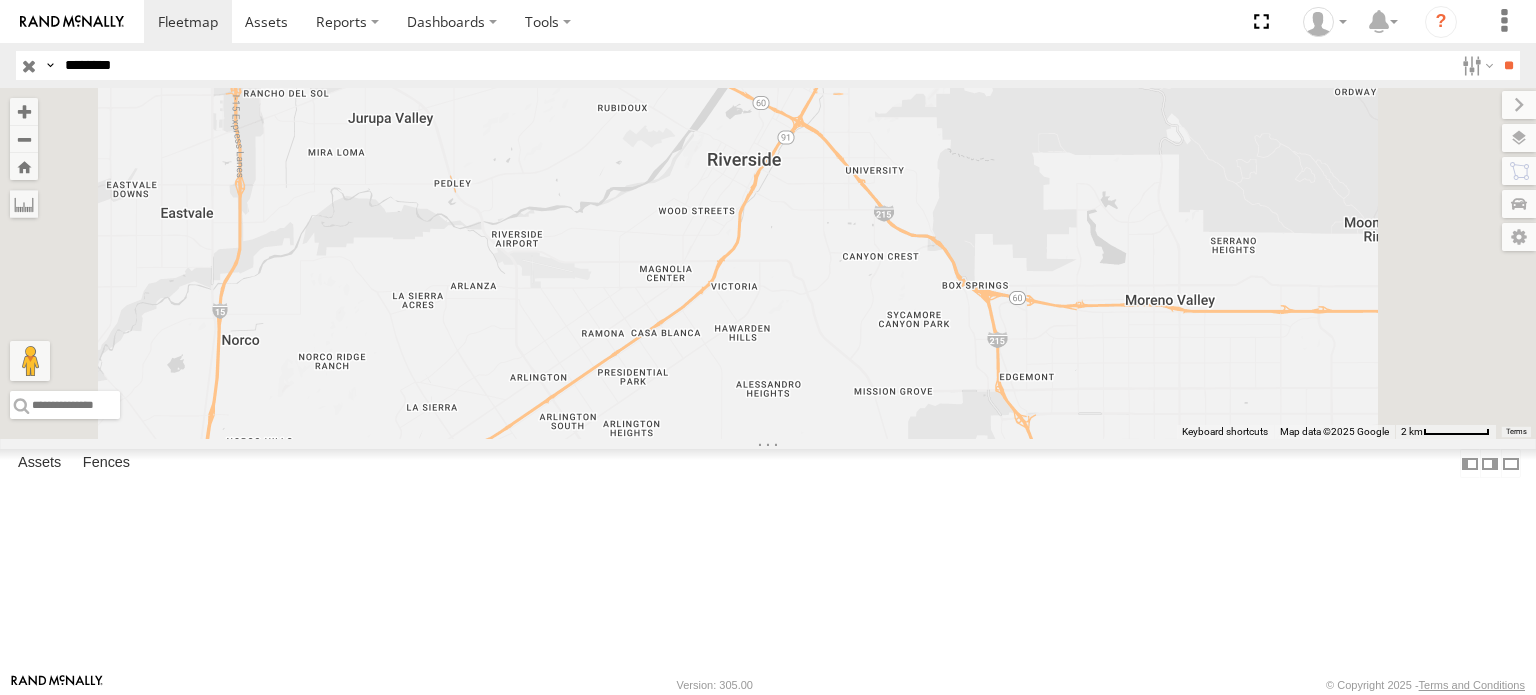 drag, startPoint x: 696, startPoint y: 368, endPoint x: 735, endPoint y: 159, distance: 212.60762 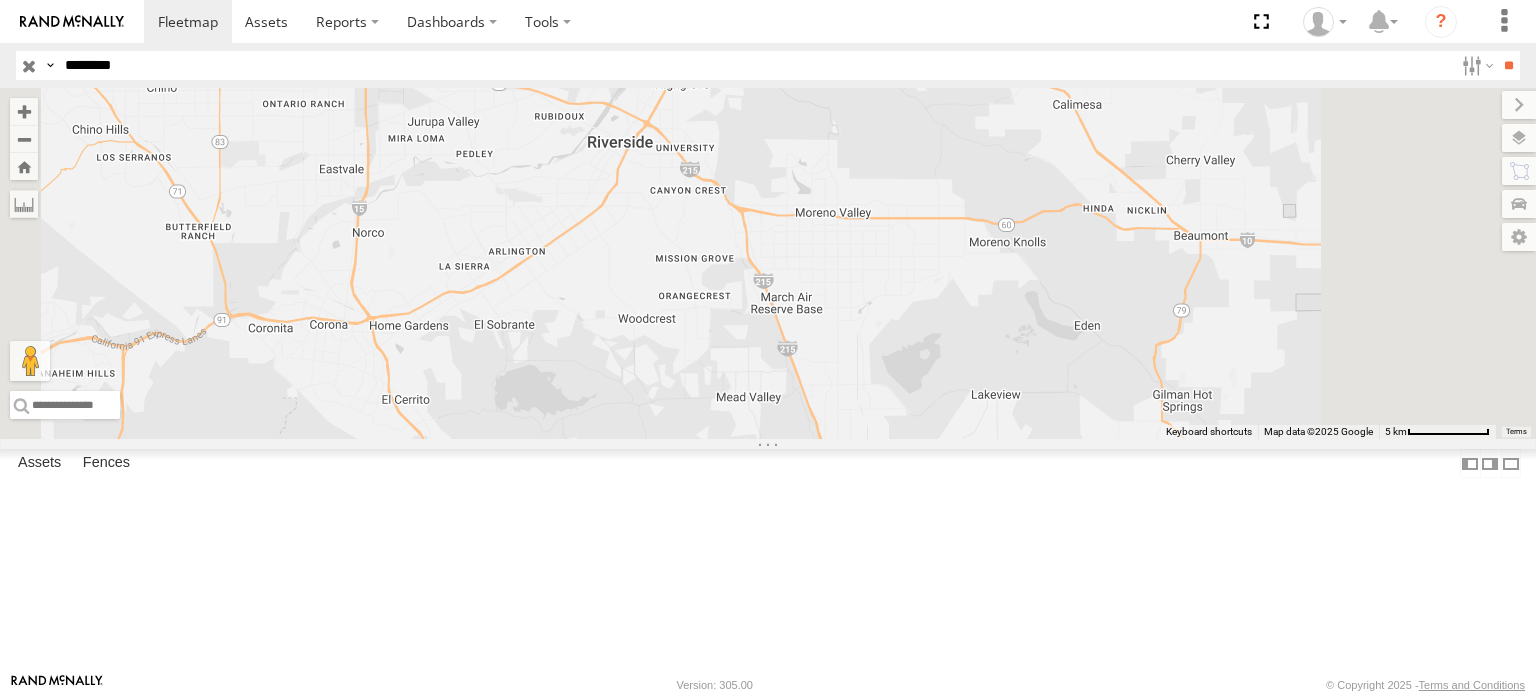 drag, startPoint x: 1120, startPoint y: 481, endPoint x: 1108, endPoint y: 358, distance: 123.58398 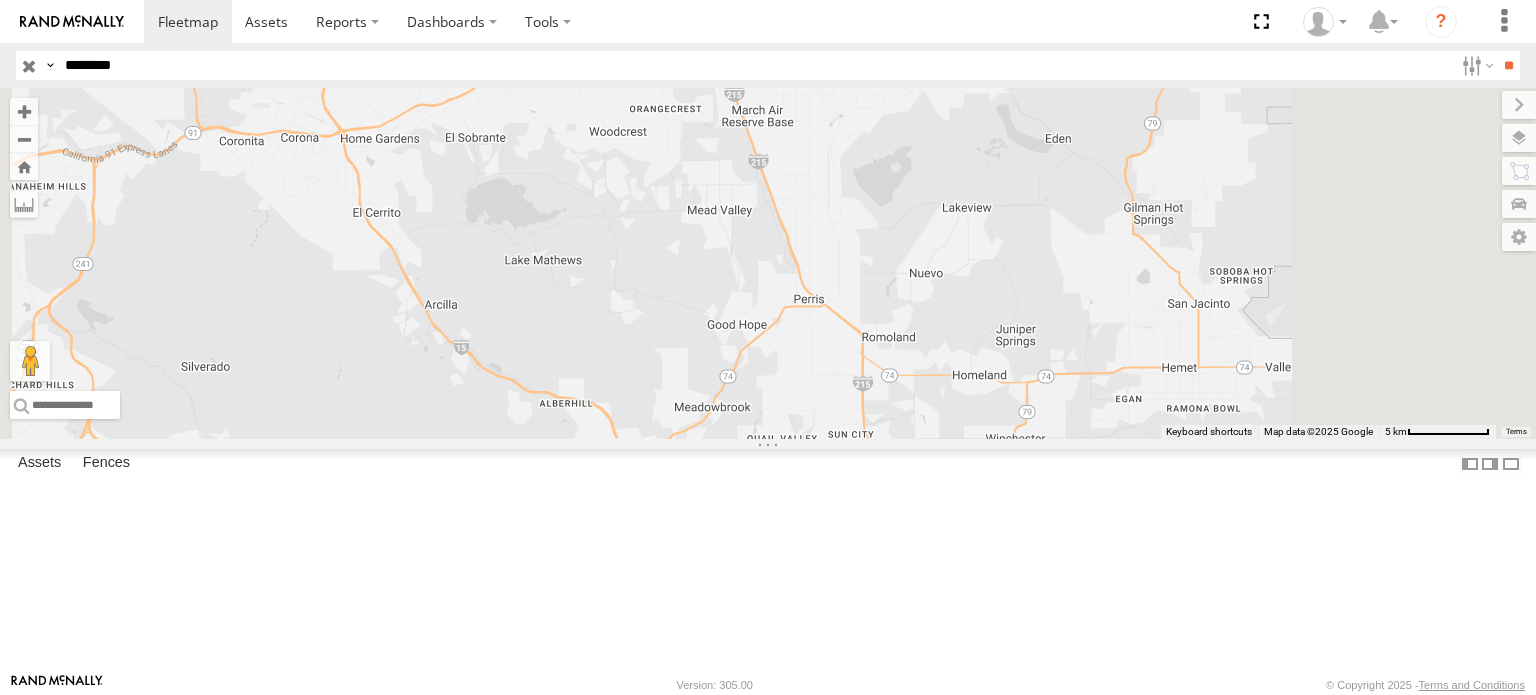 drag, startPoint x: 1068, startPoint y: 568, endPoint x: 1040, endPoint y: 376, distance: 194.03093 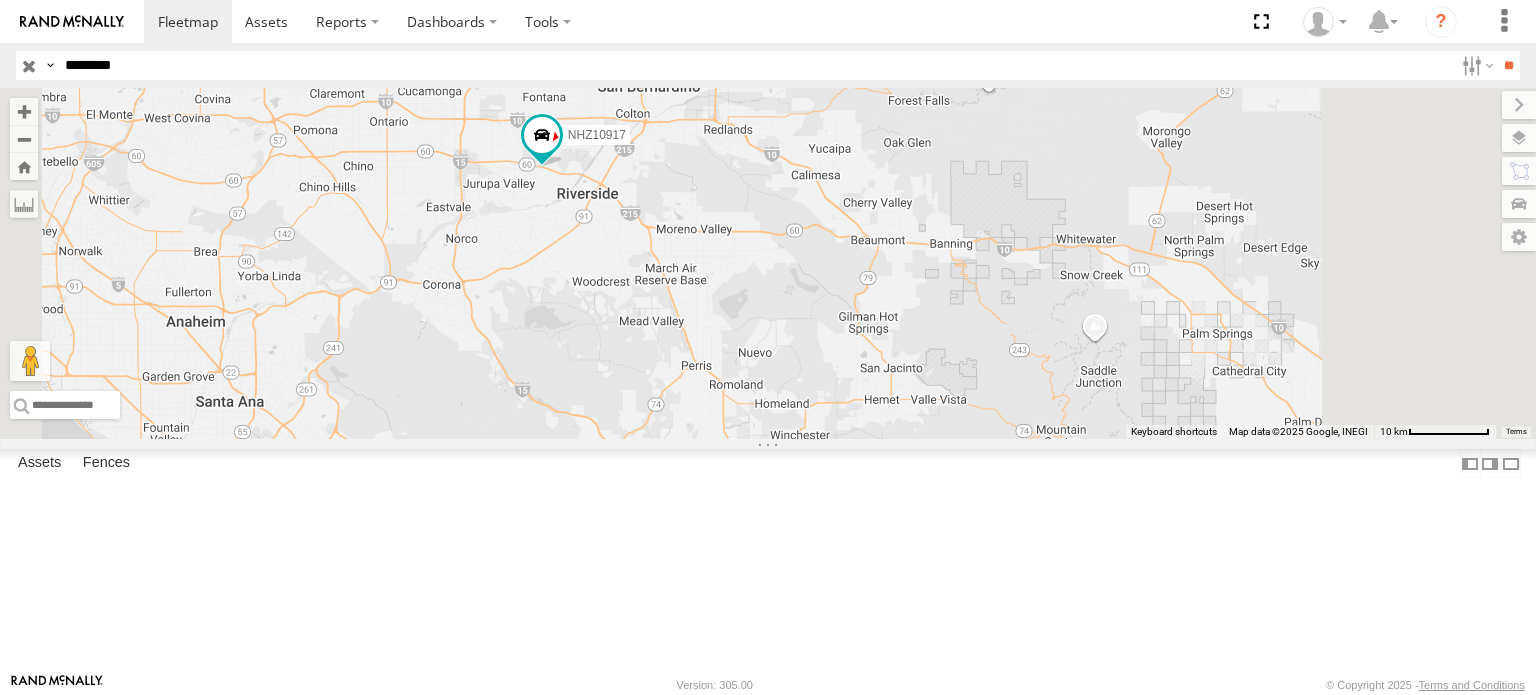 drag, startPoint x: 786, startPoint y: 180, endPoint x: 791, endPoint y: 341, distance: 161.07762 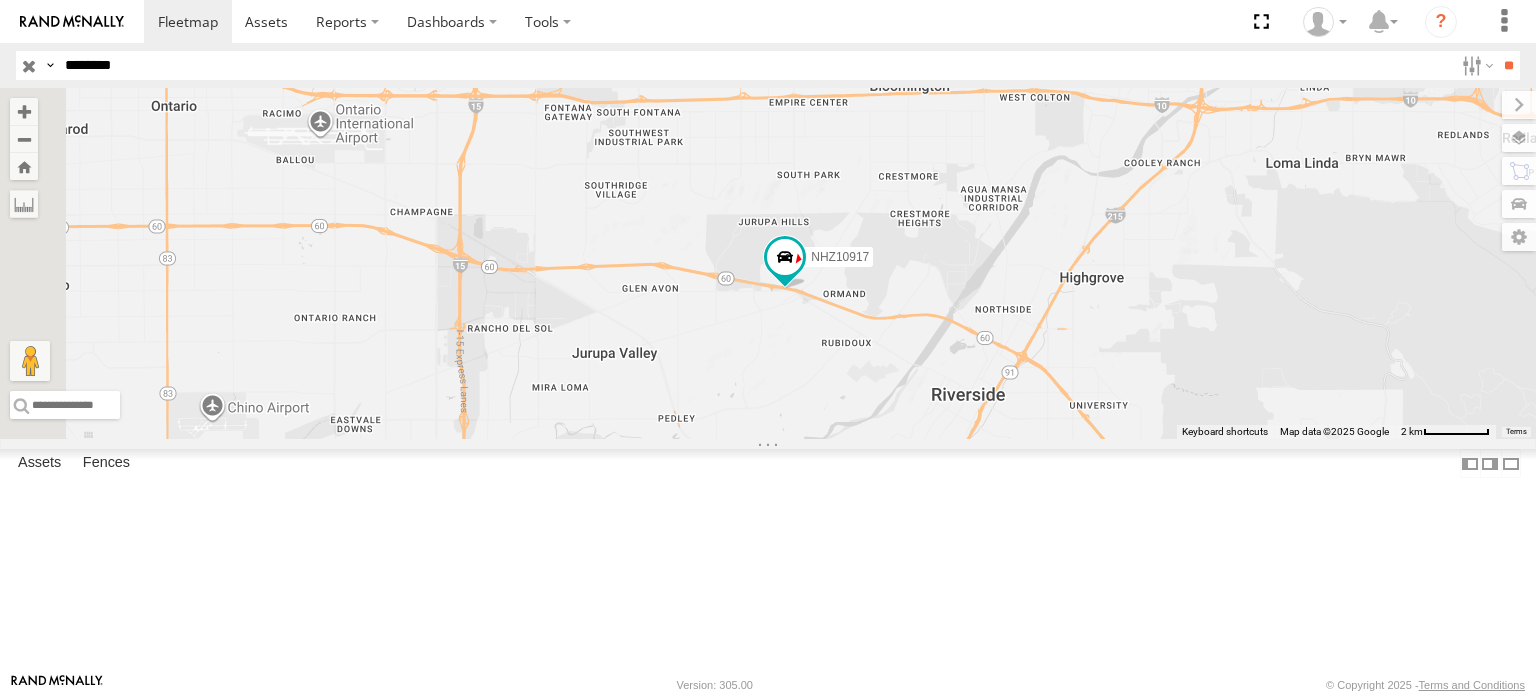 drag, startPoint x: 682, startPoint y: 356, endPoint x: 952, endPoint y: 337, distance: 270.6677 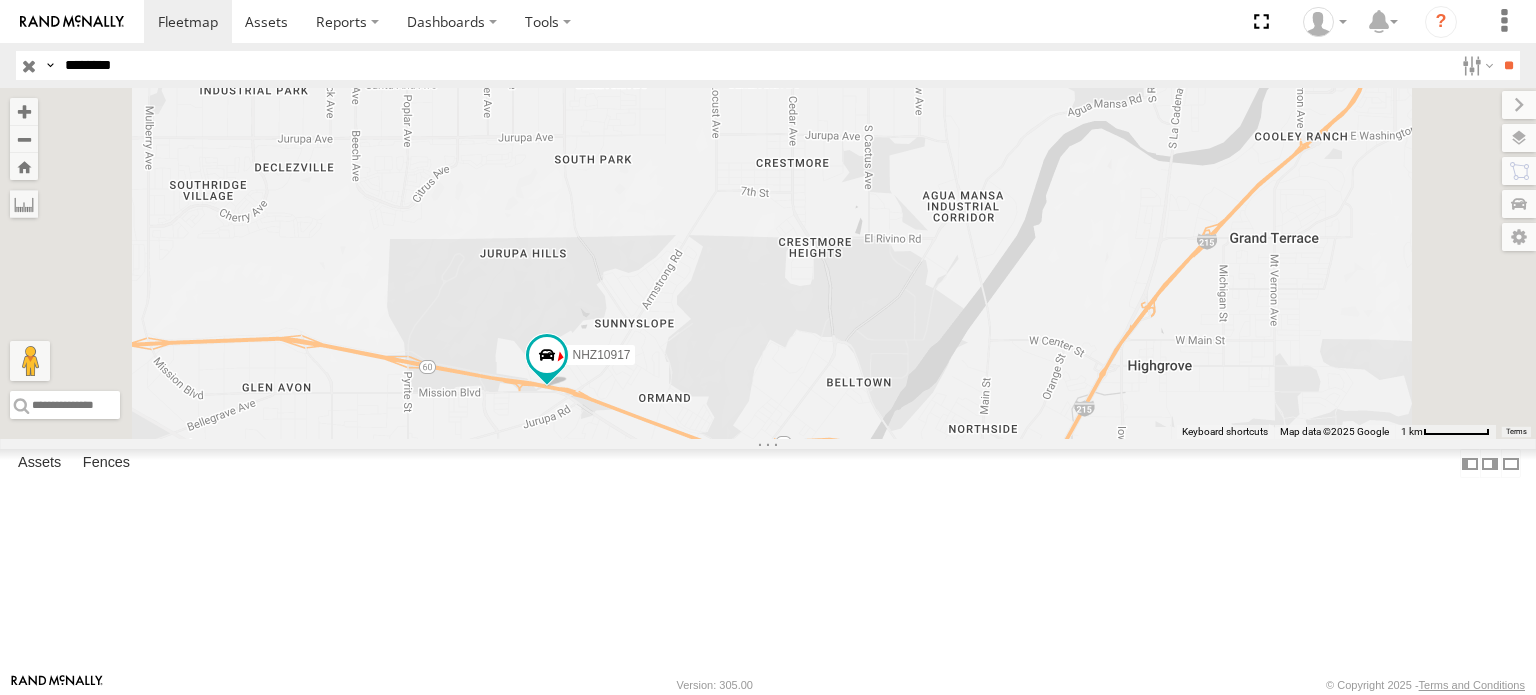 click on "********" at bounding box center (755, 65) 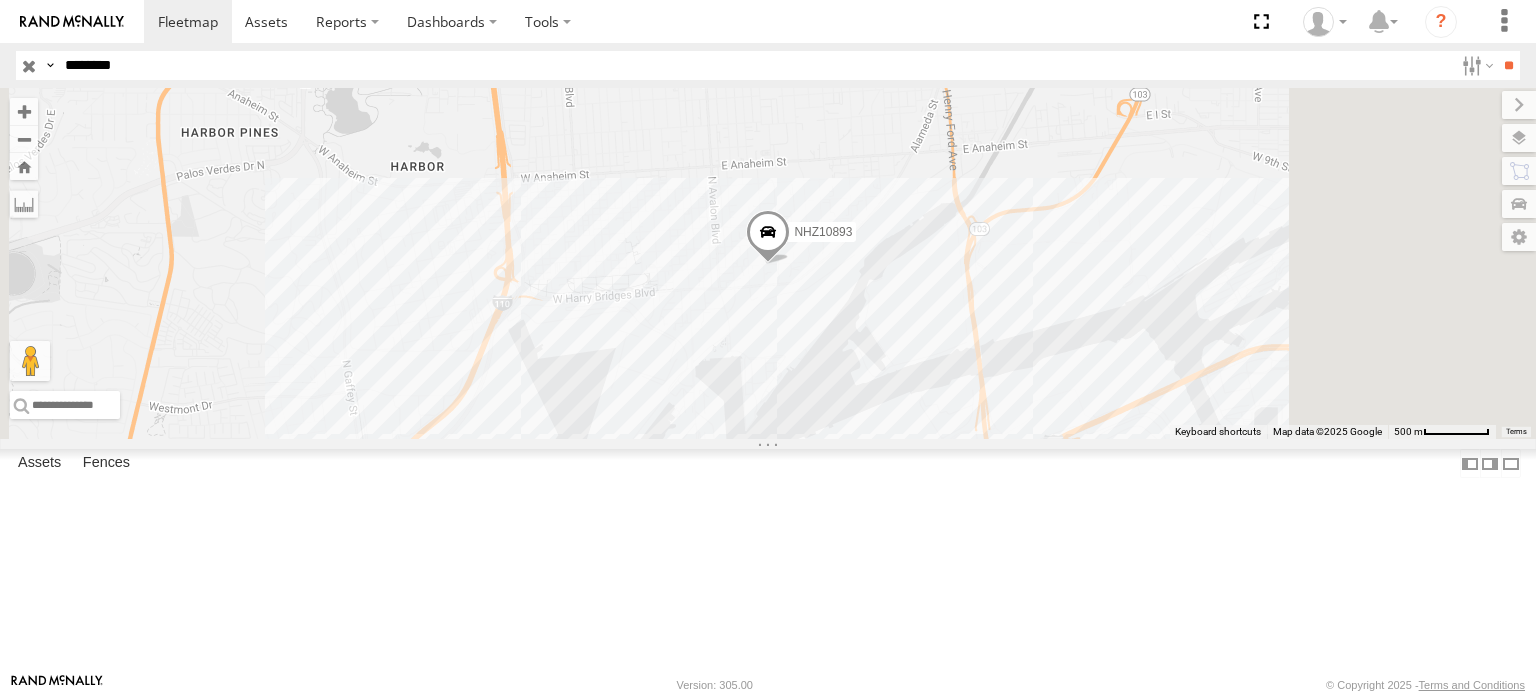 click on "********" at bounding box center [755, 65] 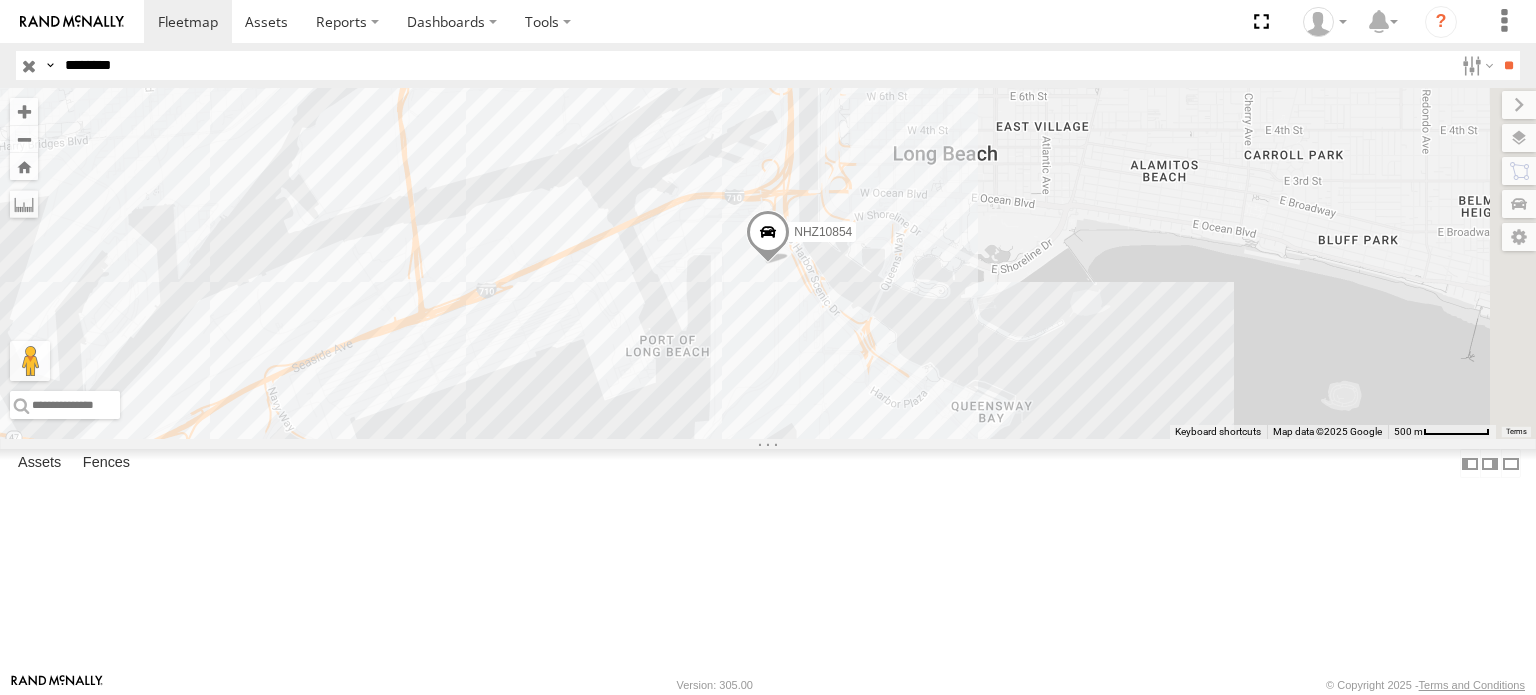 click on "********" at bounding box center [755, 65] 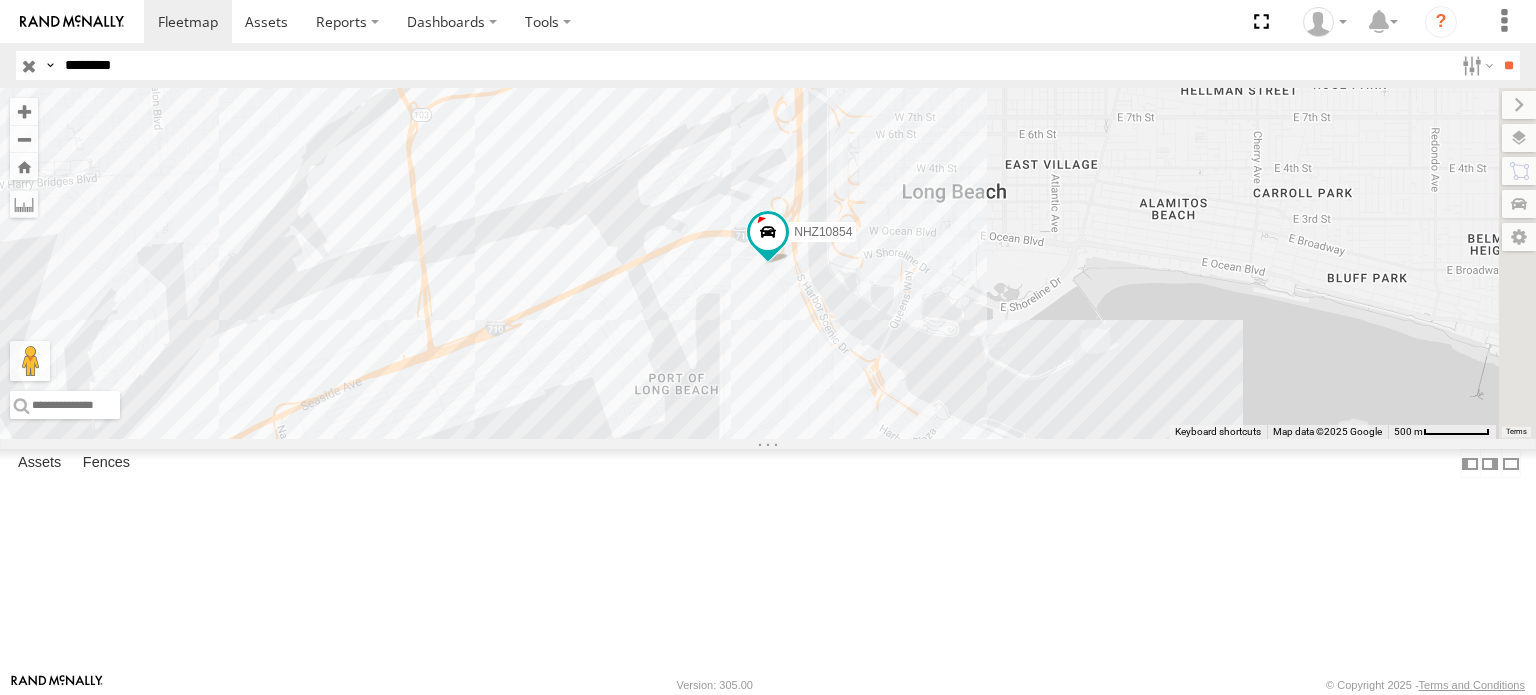 click on "********" at bounding box center (755, 65) 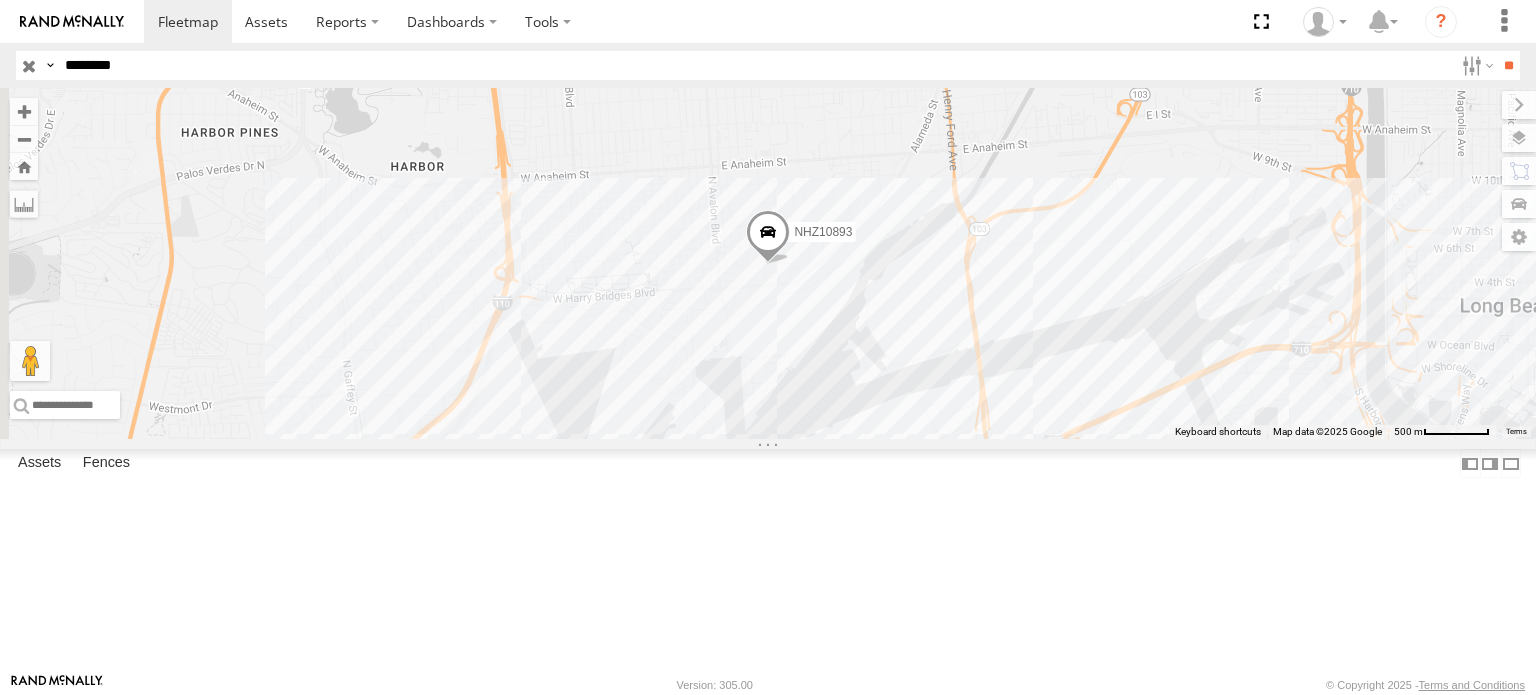 click on "**" at bounding box center [1508, 65] 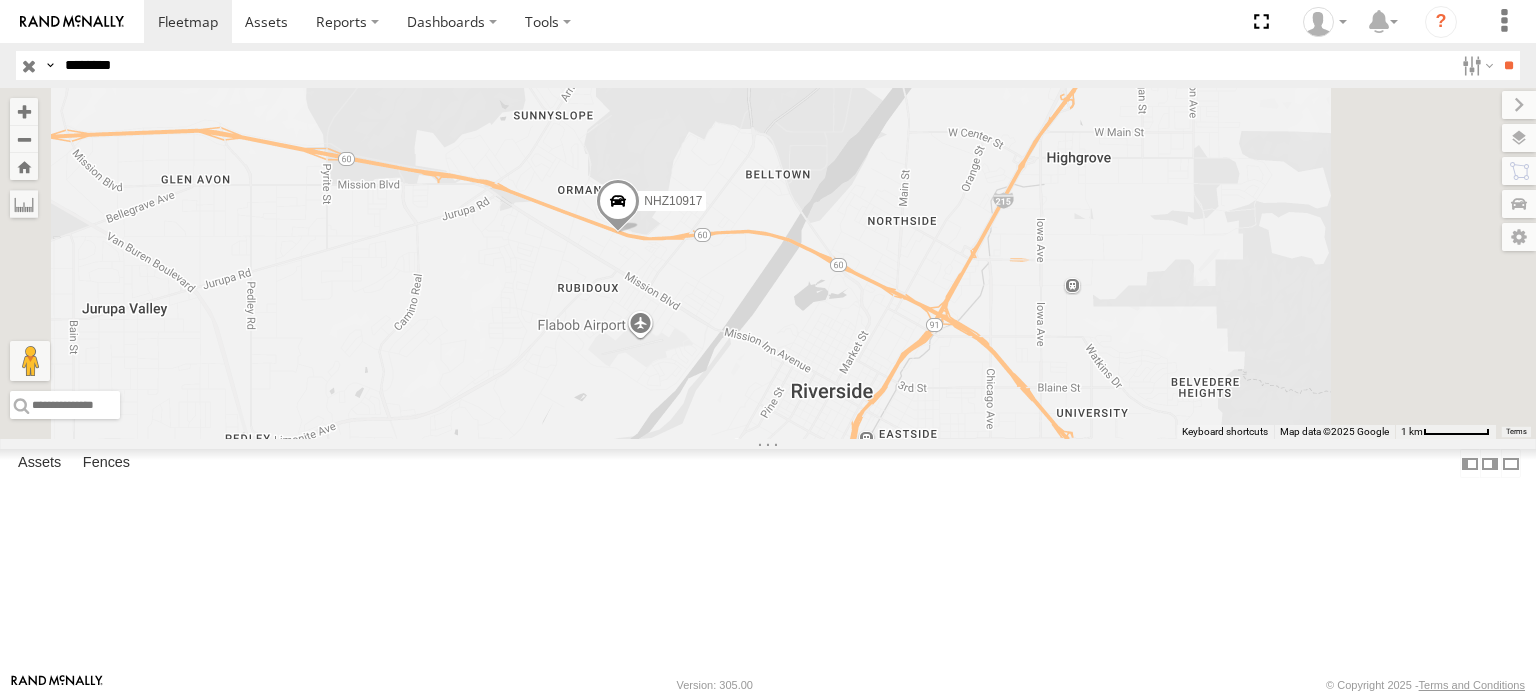 click at bounding box center [618, 206] 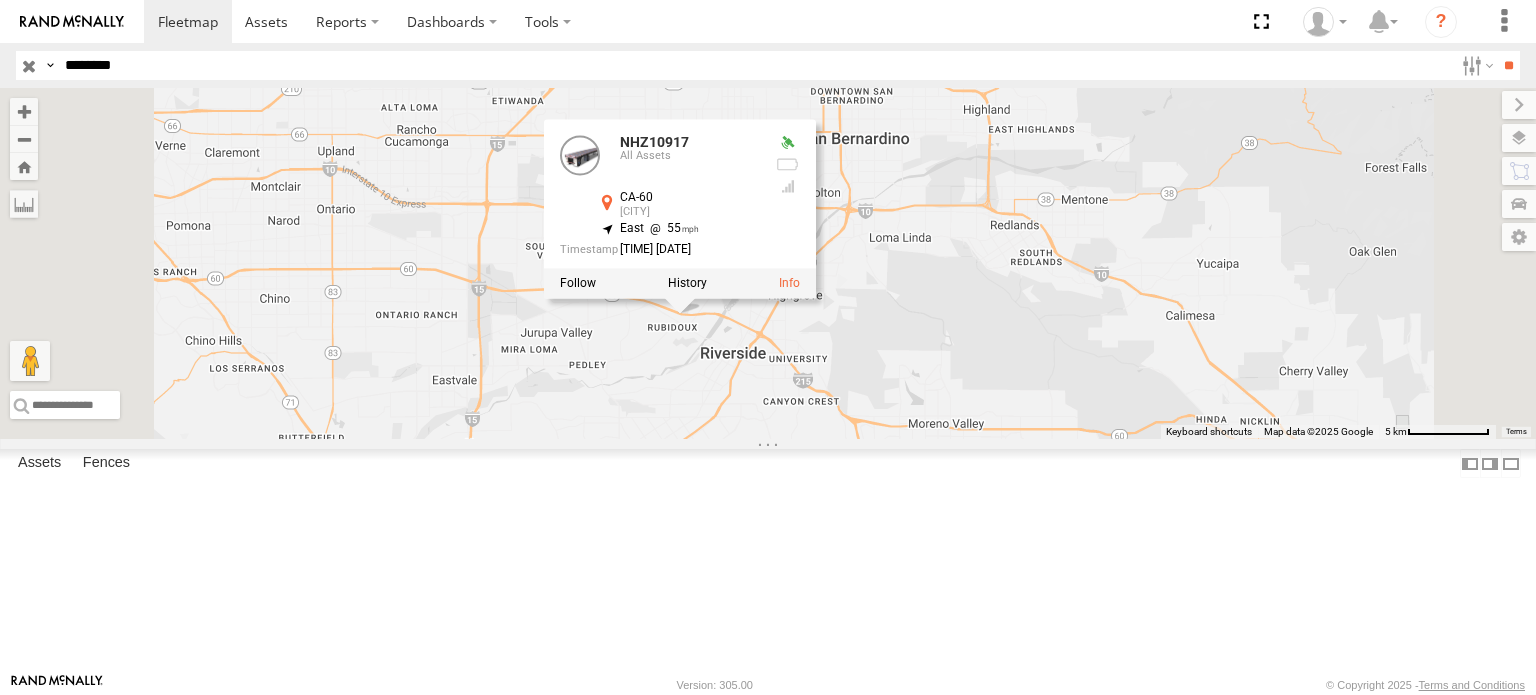 click on "NHZ10917 NHZ10917 All Assets CA-60 [CITY] [LATITUDE] ,  [LONGITUDE] East 55 [TIME] [DATE]" at bounding box center [768, 263] 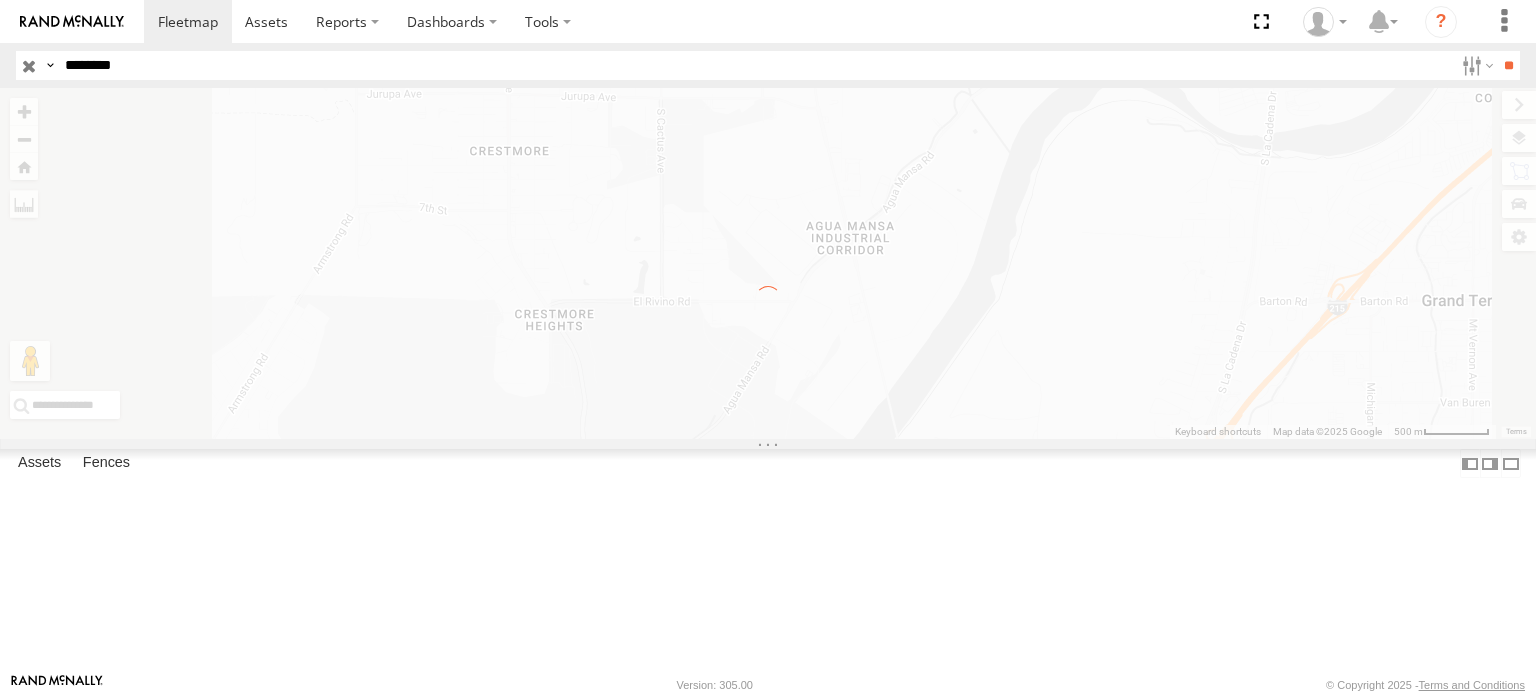 click on "********" at bounding box center (755, 65) 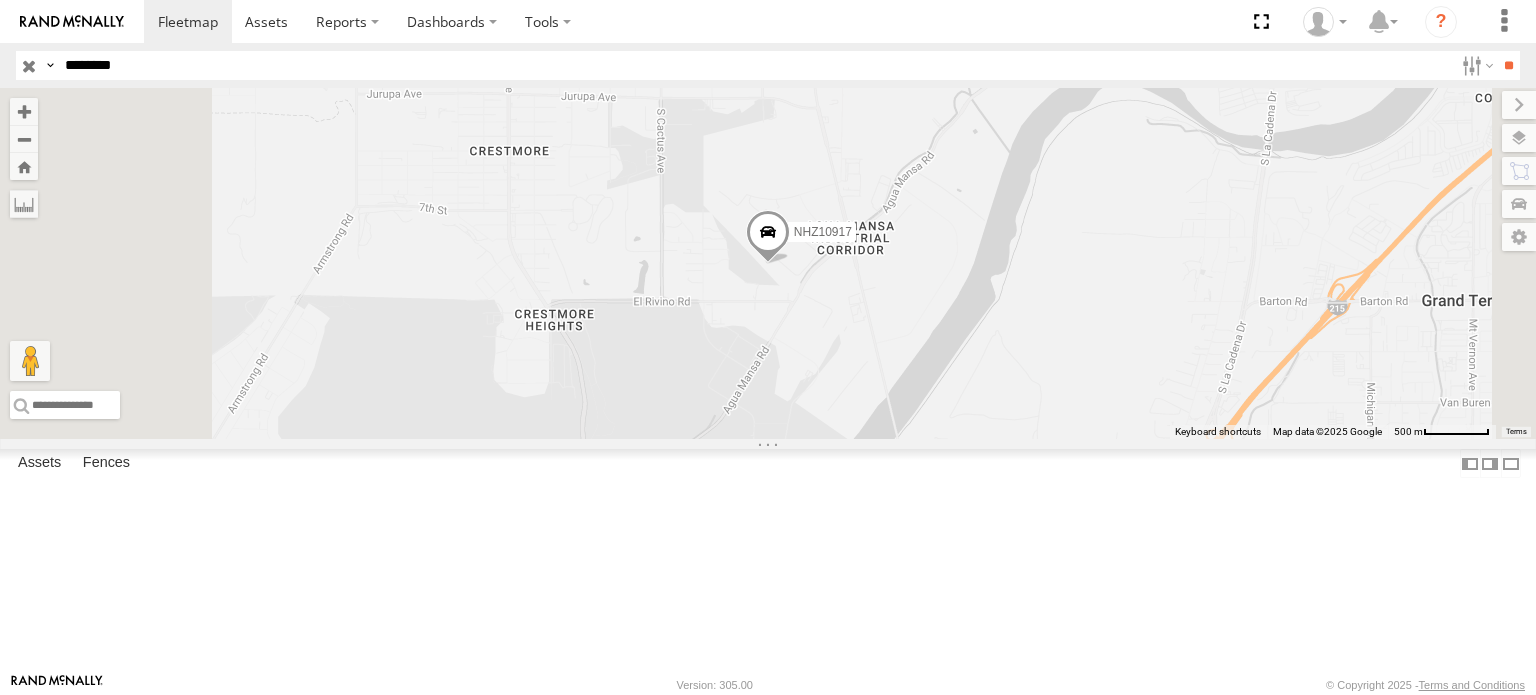 type on "********" 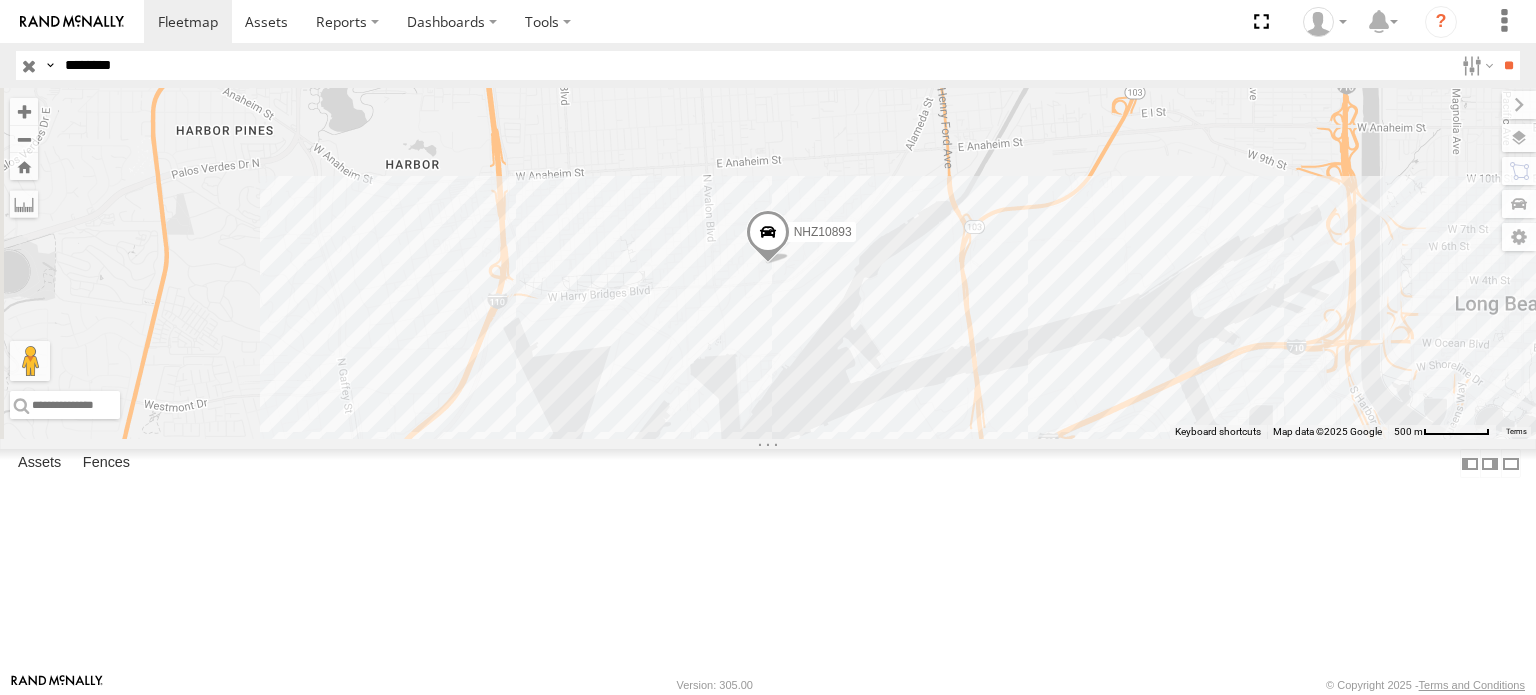 click at bounding box center [768, 236] 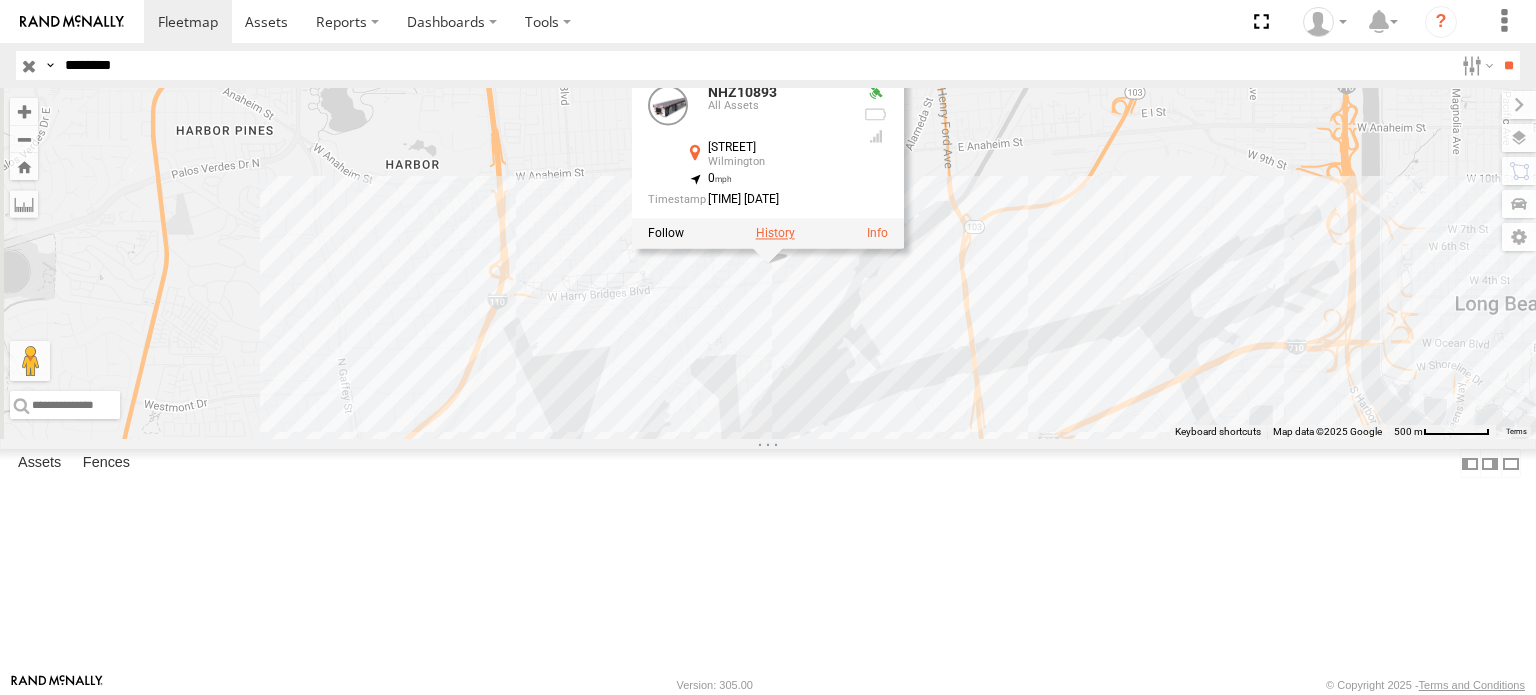 click at bounding box center (775, 233) 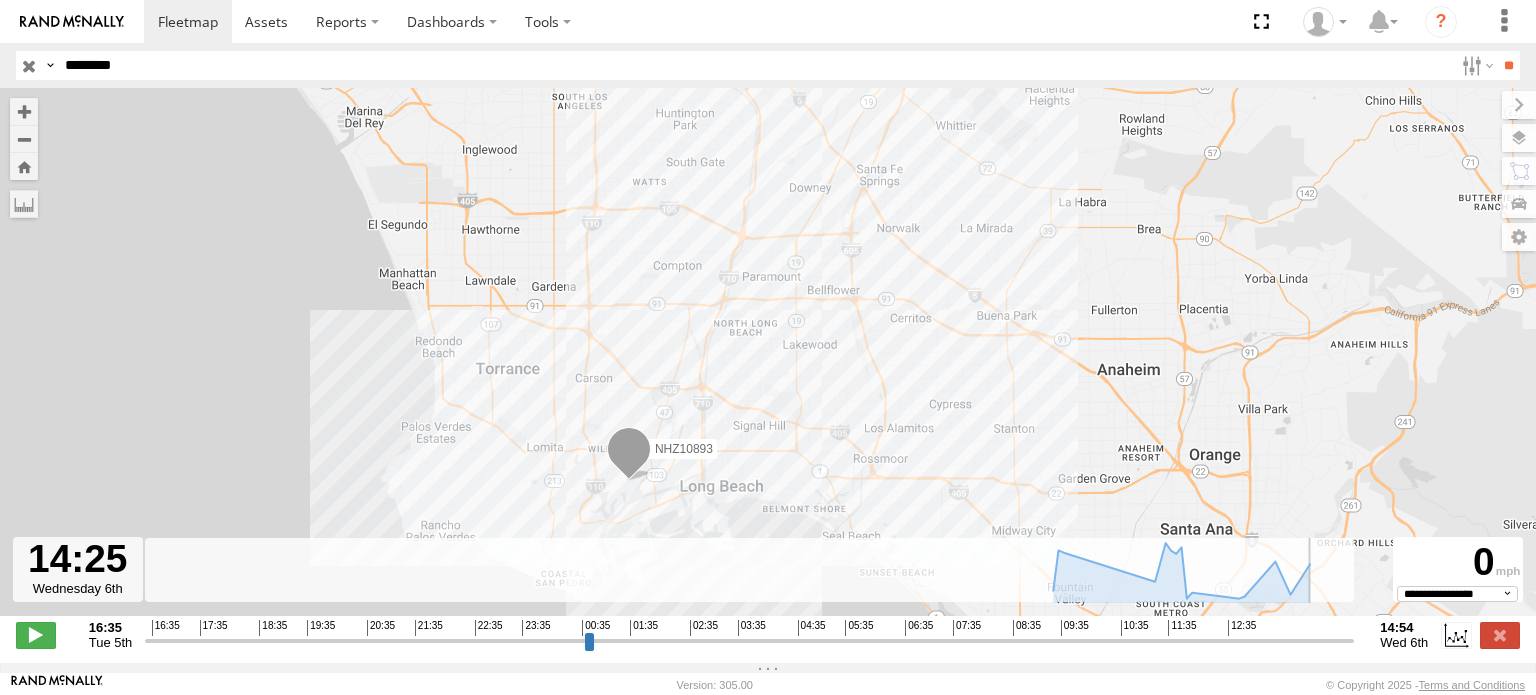 type on "**********" 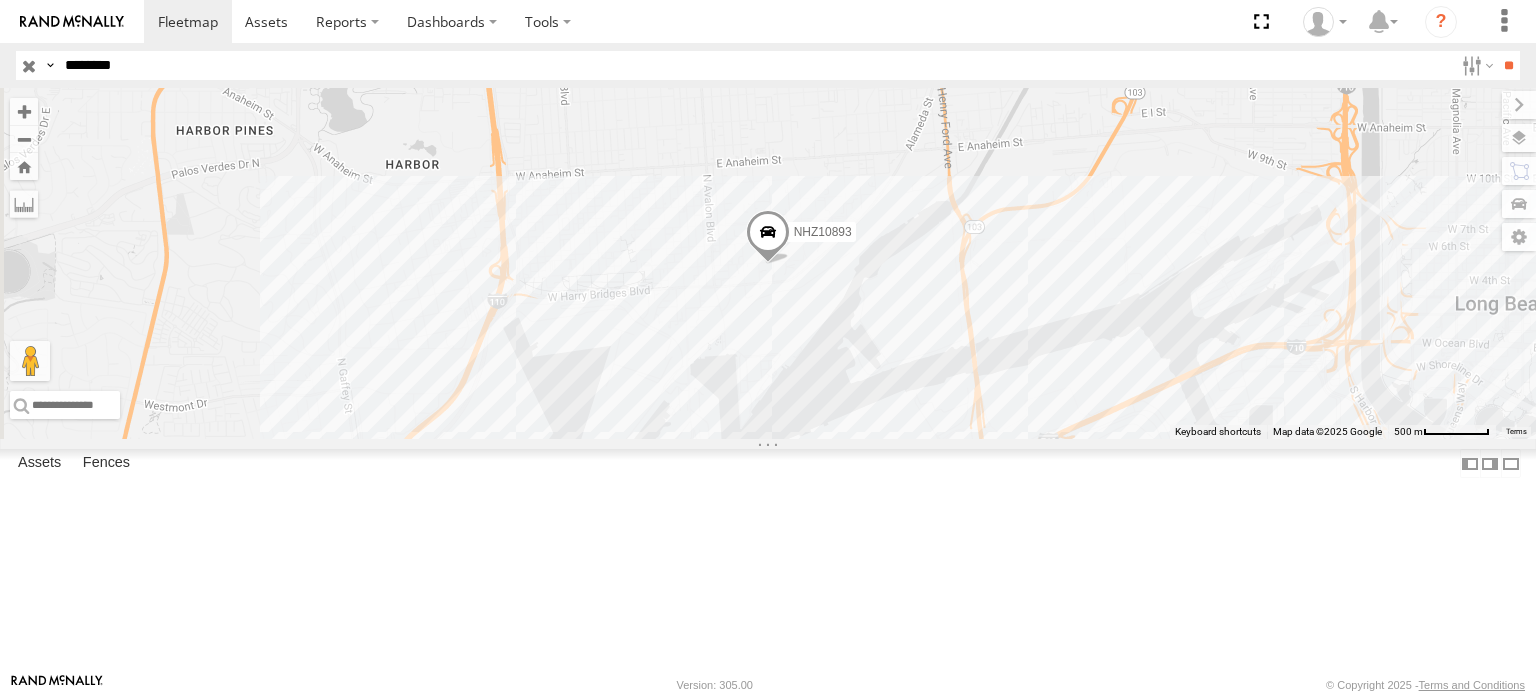 click on "********" at bounding box center [755, 65] 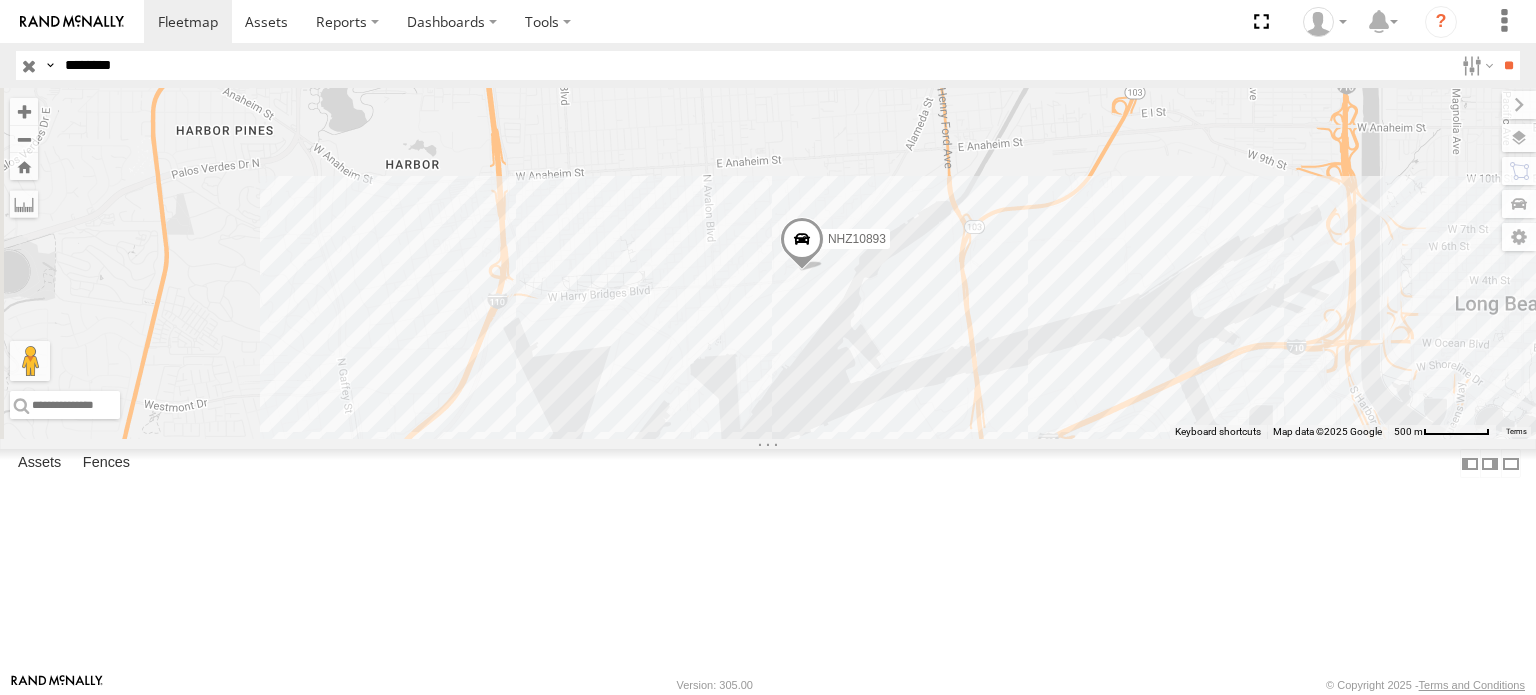 click on "********" at bounding box center [755, 65] 